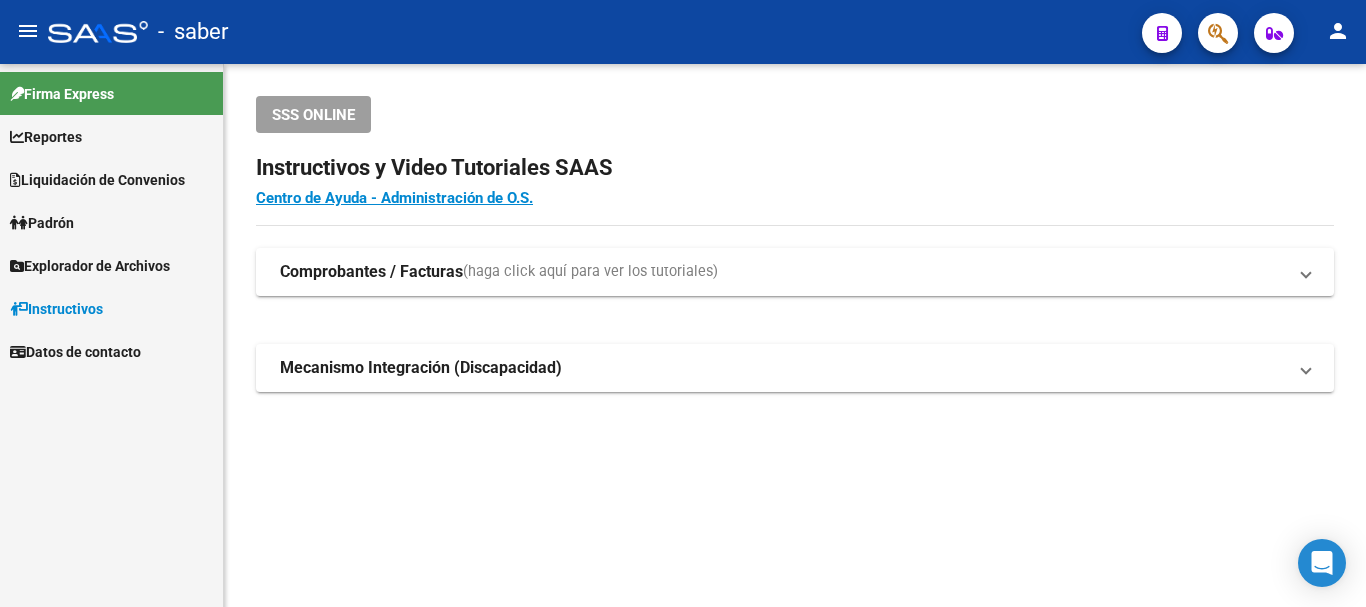 scroll, scrollTop: 0, scrollLeft: 0, axis: both 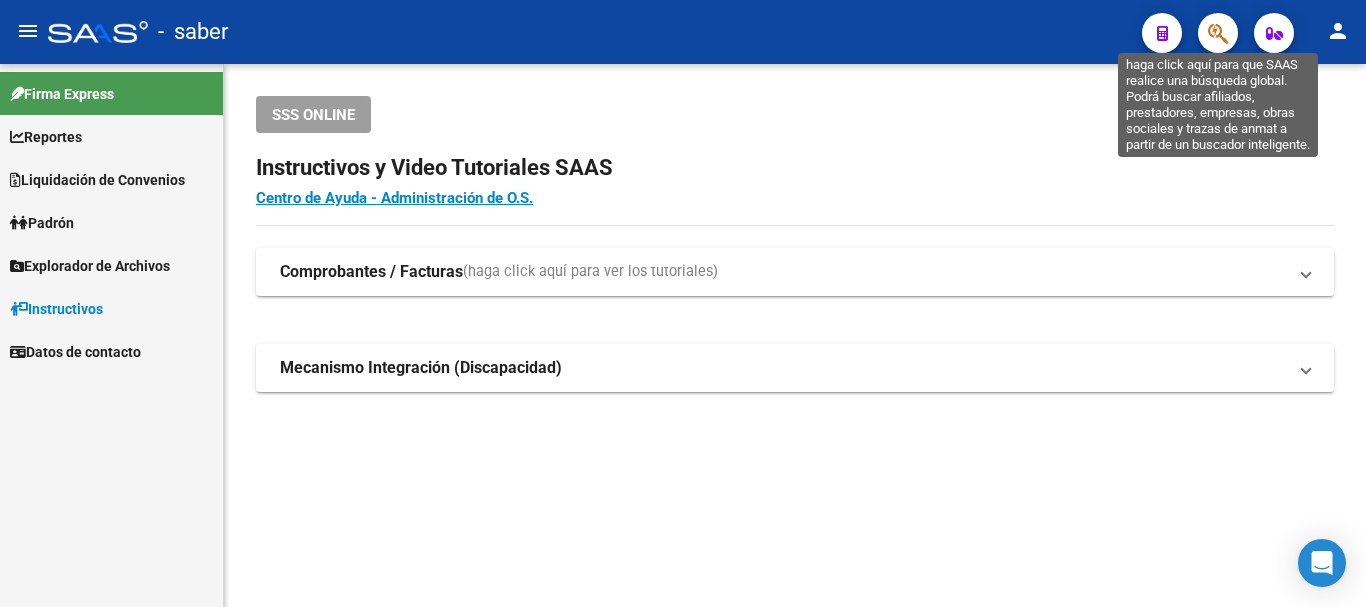 click 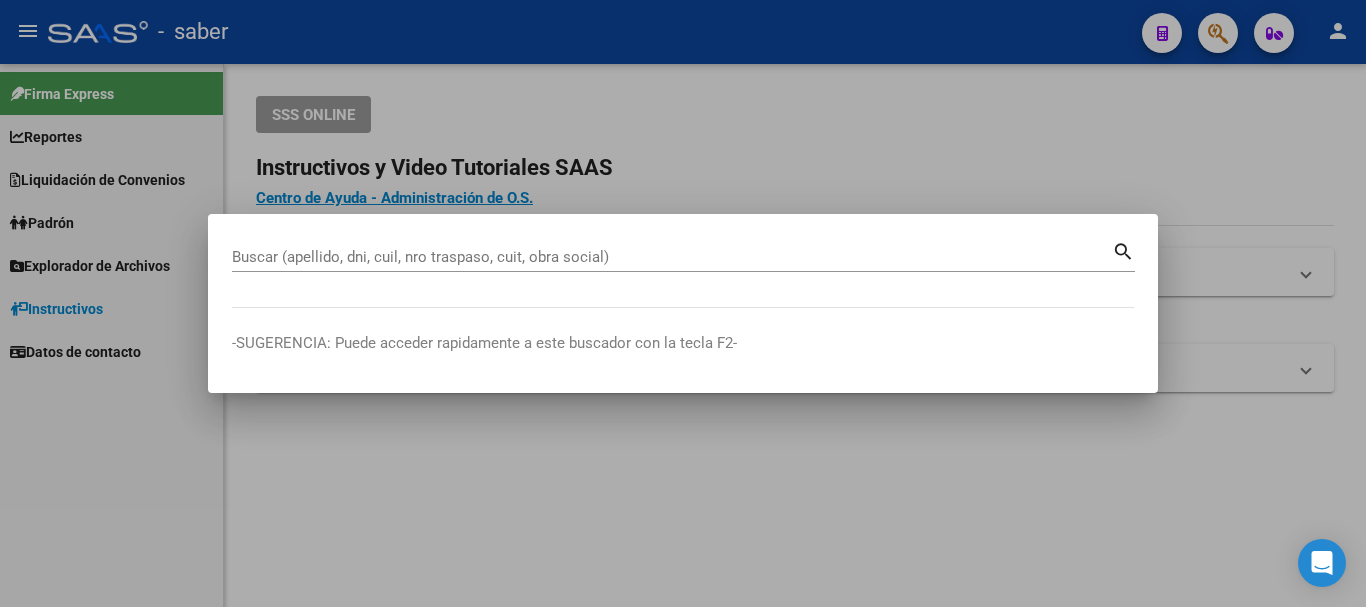 drag, startPoint x: 691, startPoint y: 226, endPoint x: 598, endPoint y: 258, distance: 98.35141 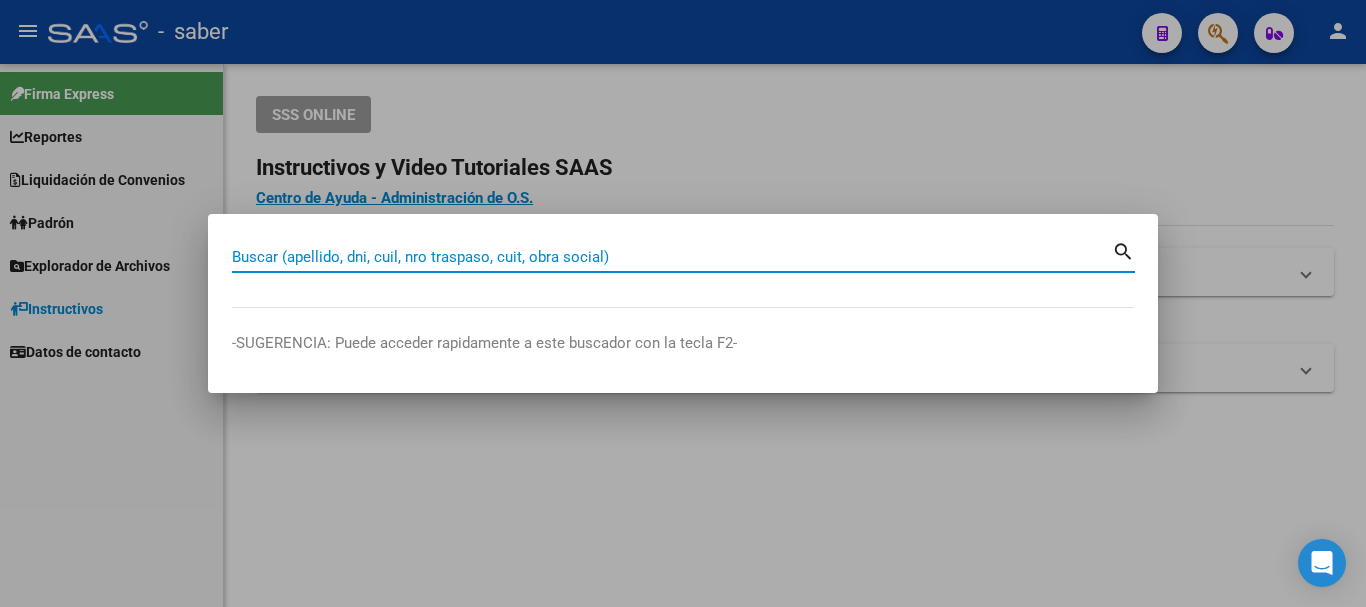 paste on "[CUIL]" 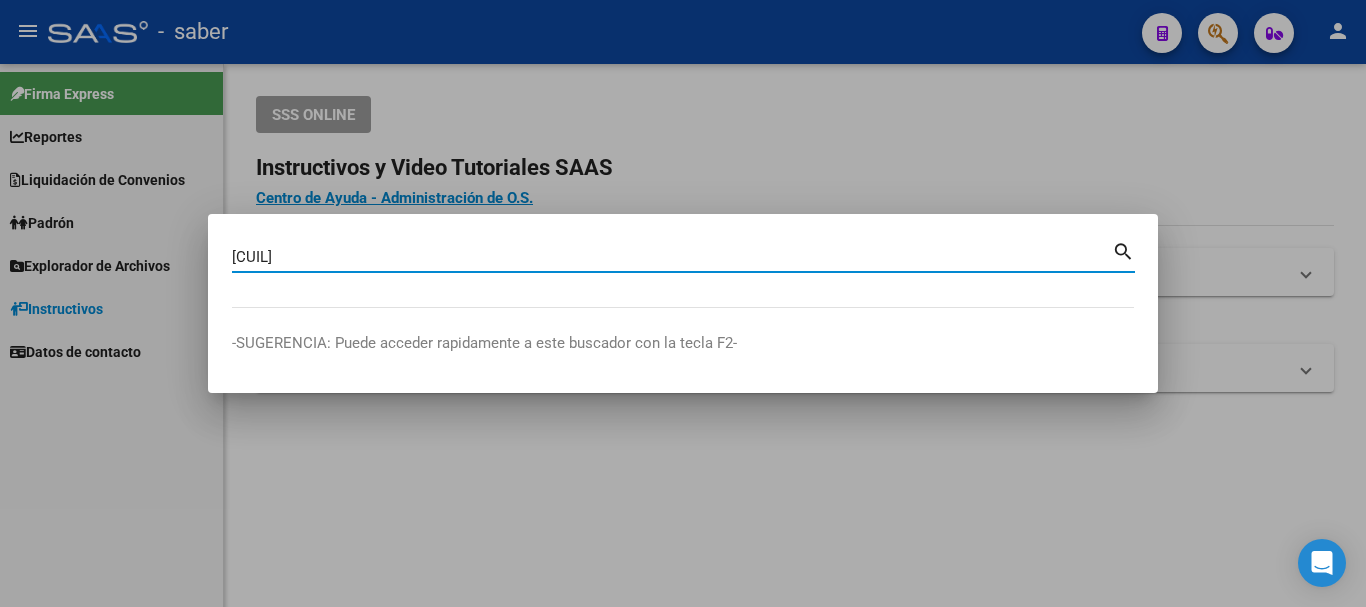 type on "[CUIL]" 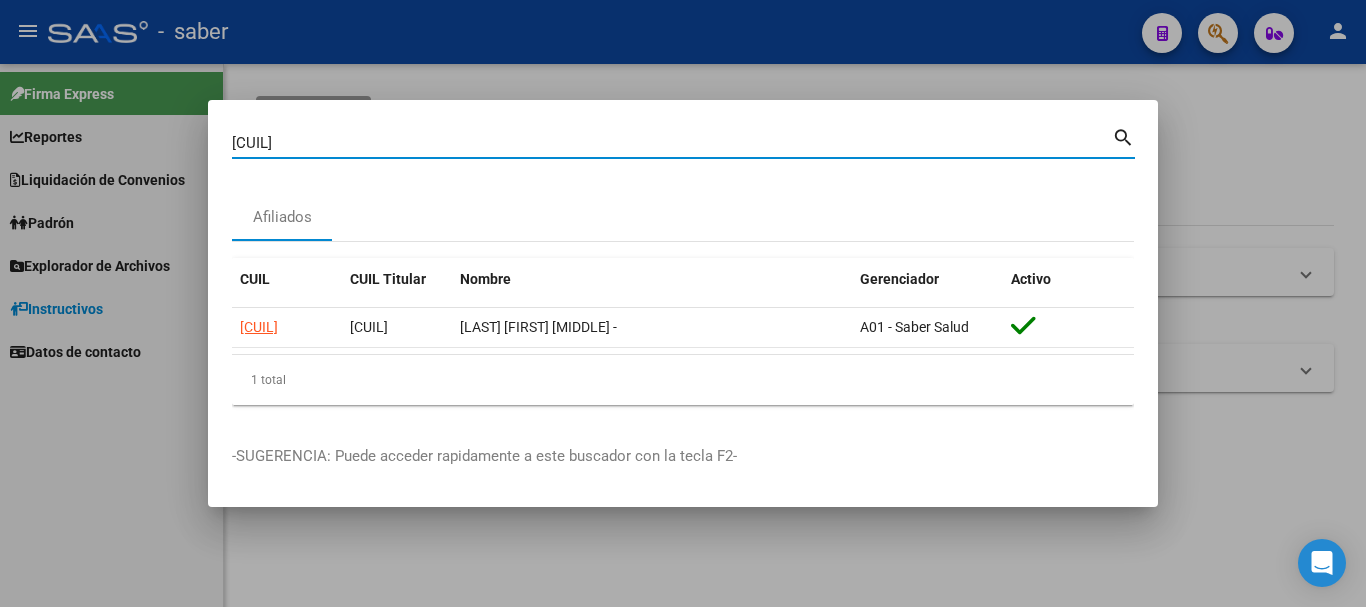 drag, startPoint x: 358, startPoint y: 144, endPoint x: 259, endPoint y: 146, distance: 99.0202 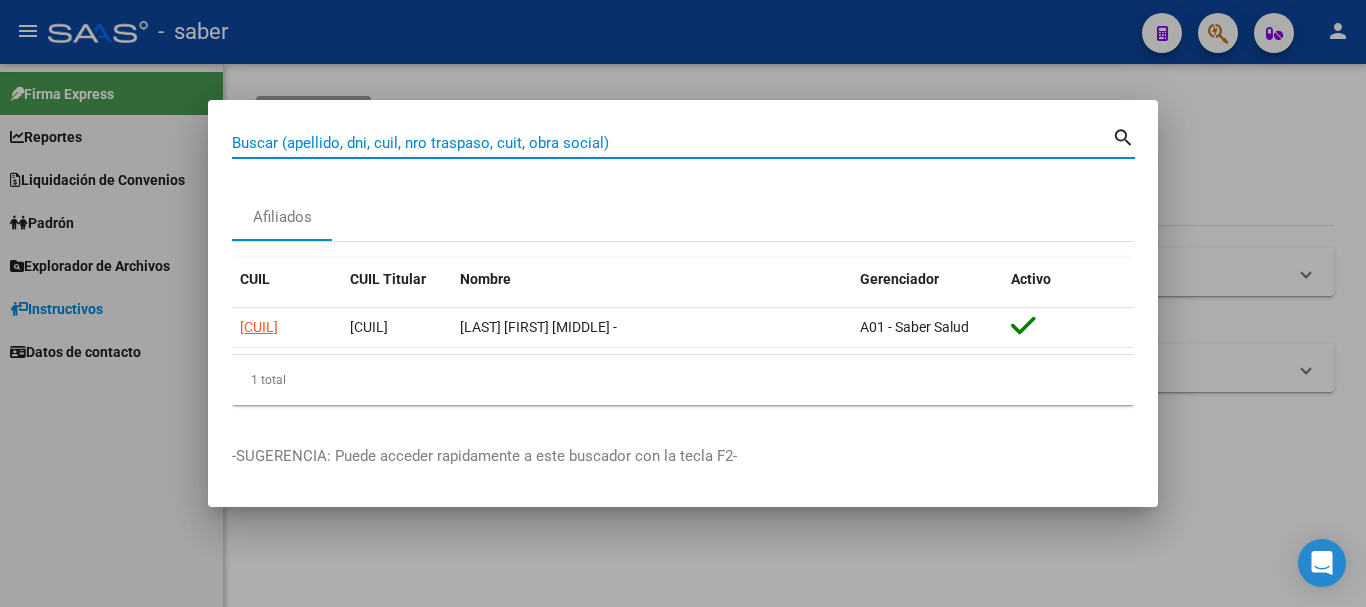 click on "Buscar (apellido, dni, cuil, nro traspaso, cuit, obra social)" at bounding box center (672, 143) 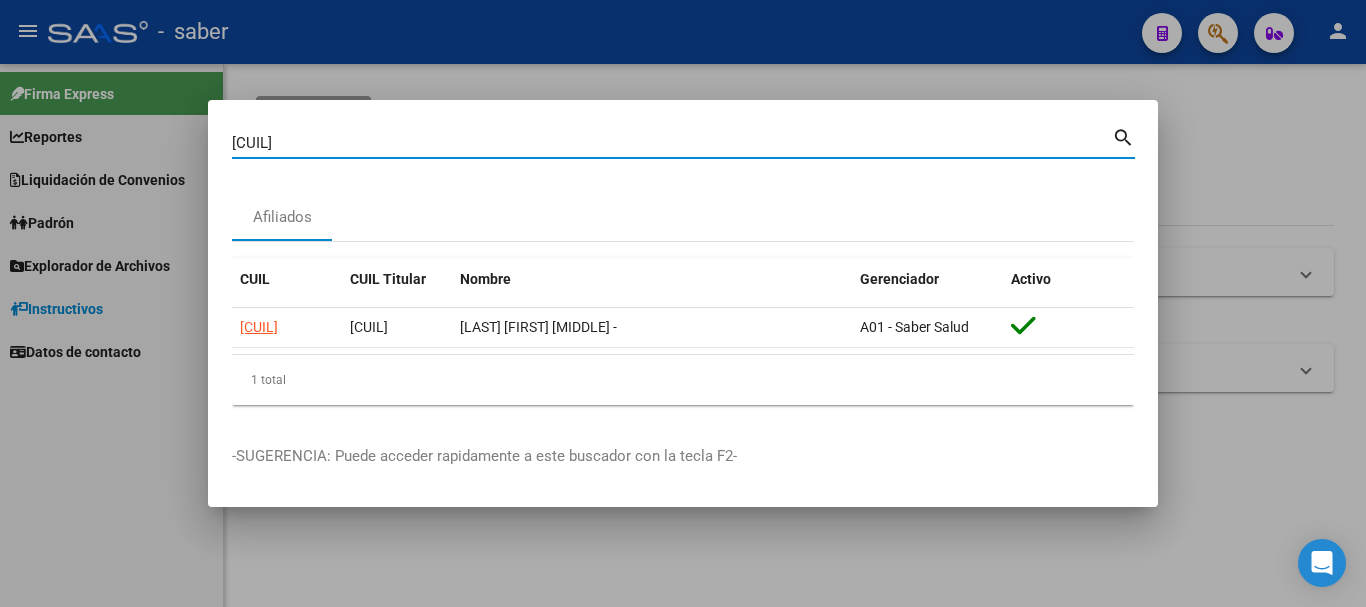 type on "[CUIL]" 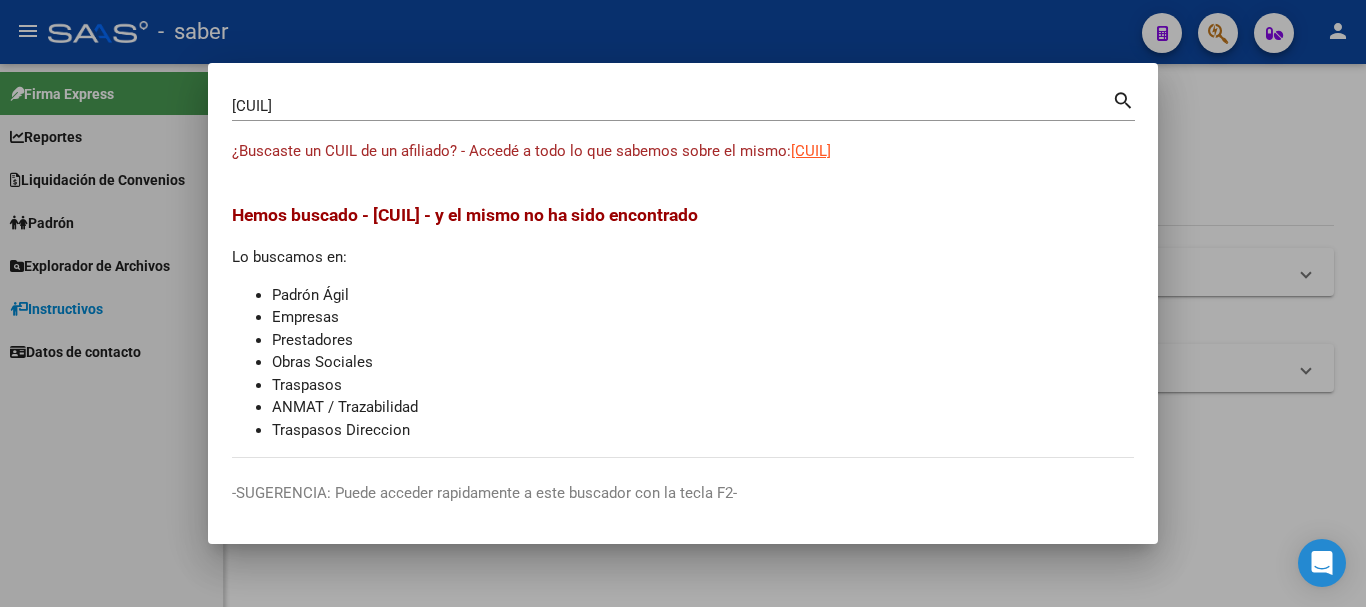 click at bounding box center (683, 303) 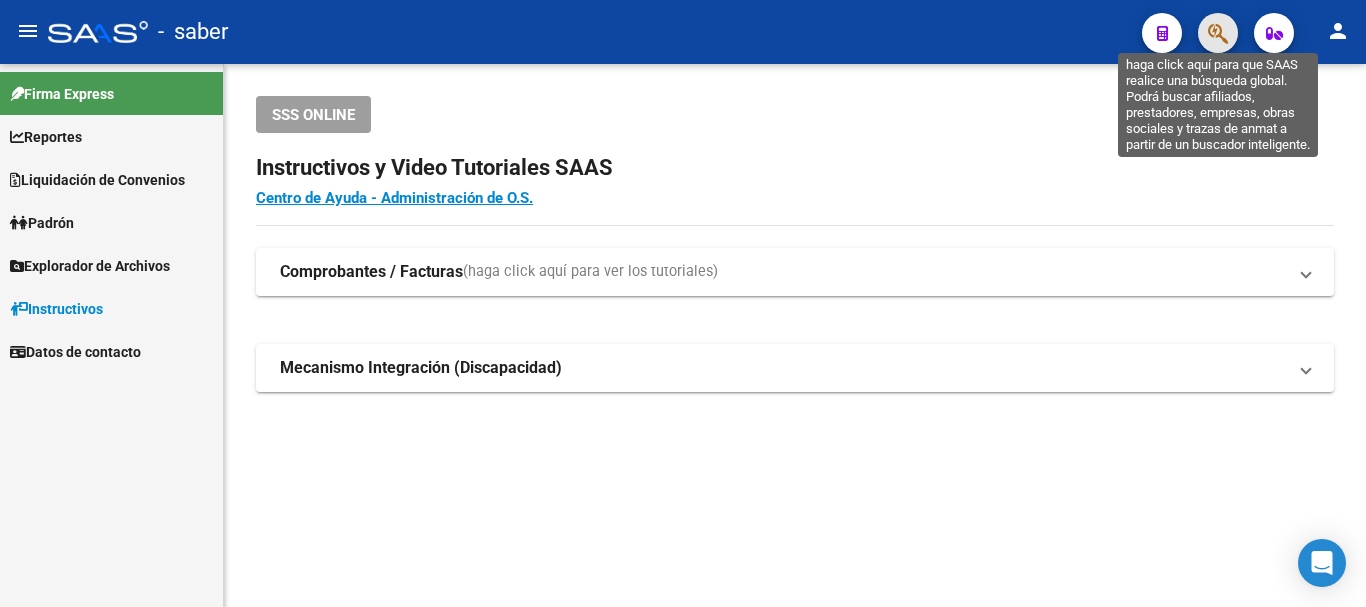 click 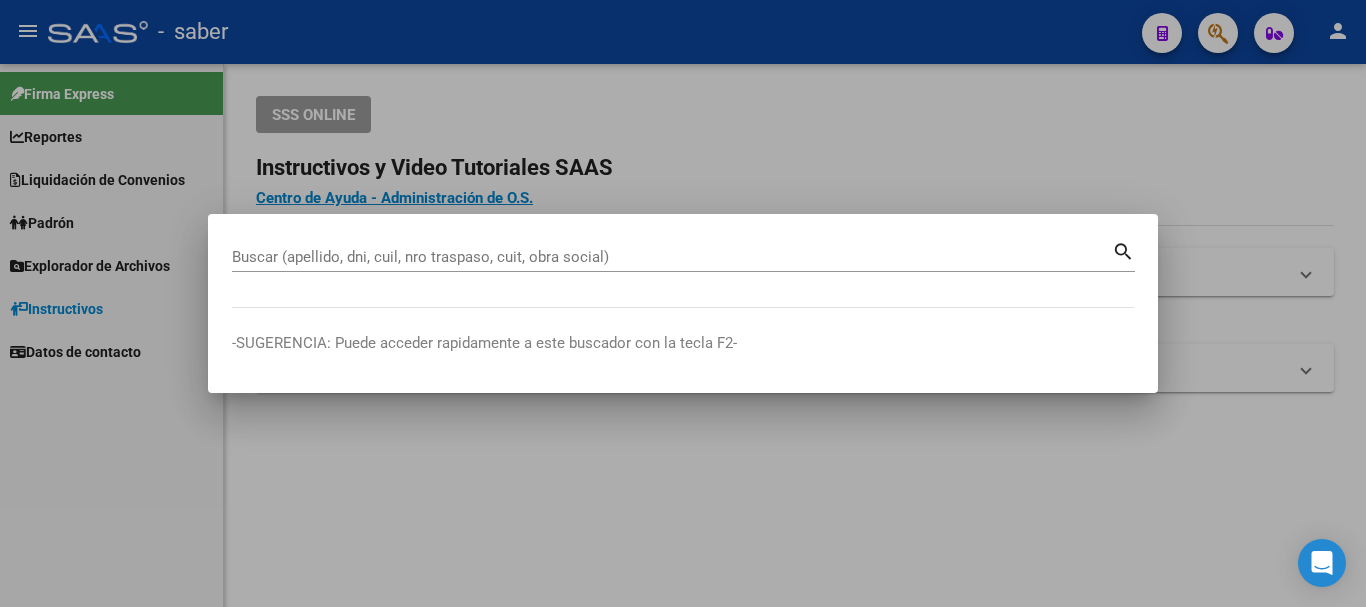 drag, startPoint x: 370, startPoint y: 276, endPoint x: 374, endPoint y: 265, distance: 11.7046995 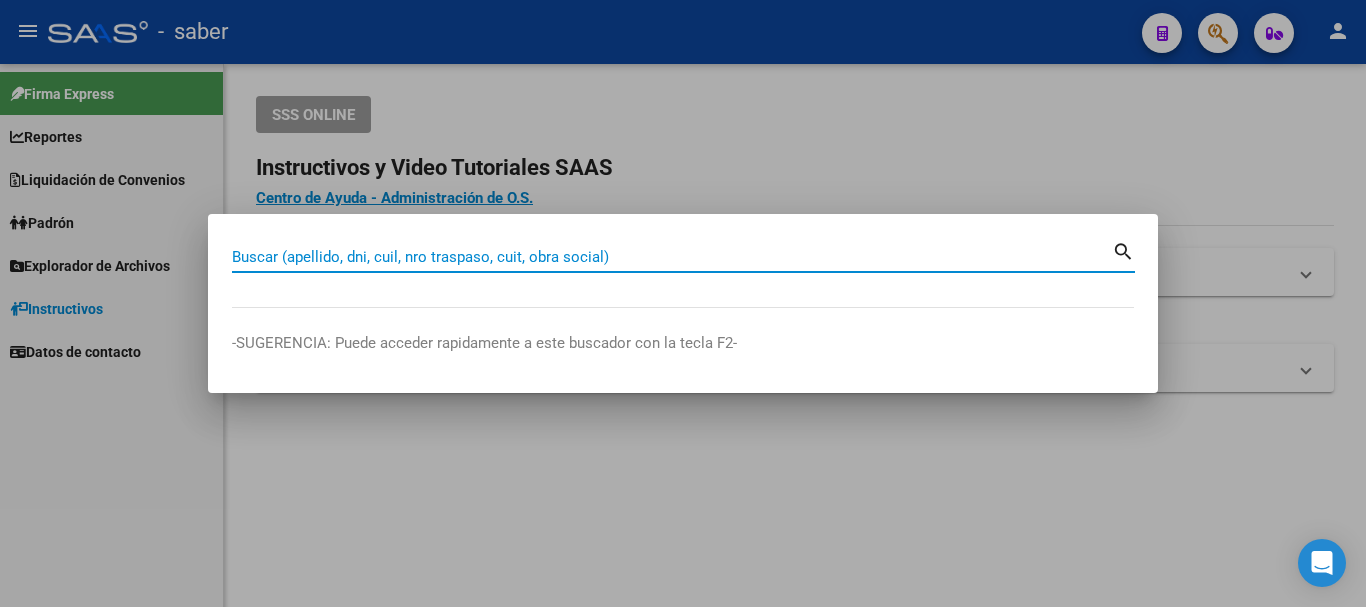 click on "Buscar (apellido, dni, cuil, nro traspaso, cuit, obra social)" at bounding box center [672, 257] 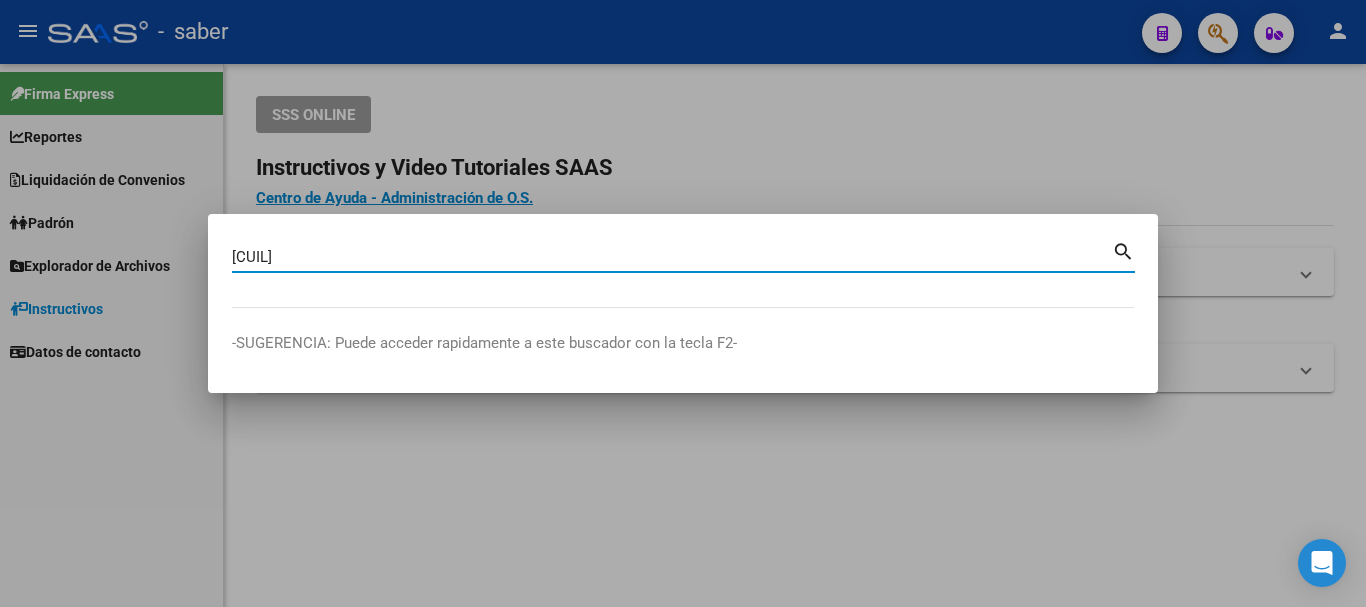 type on "[CUIL]" 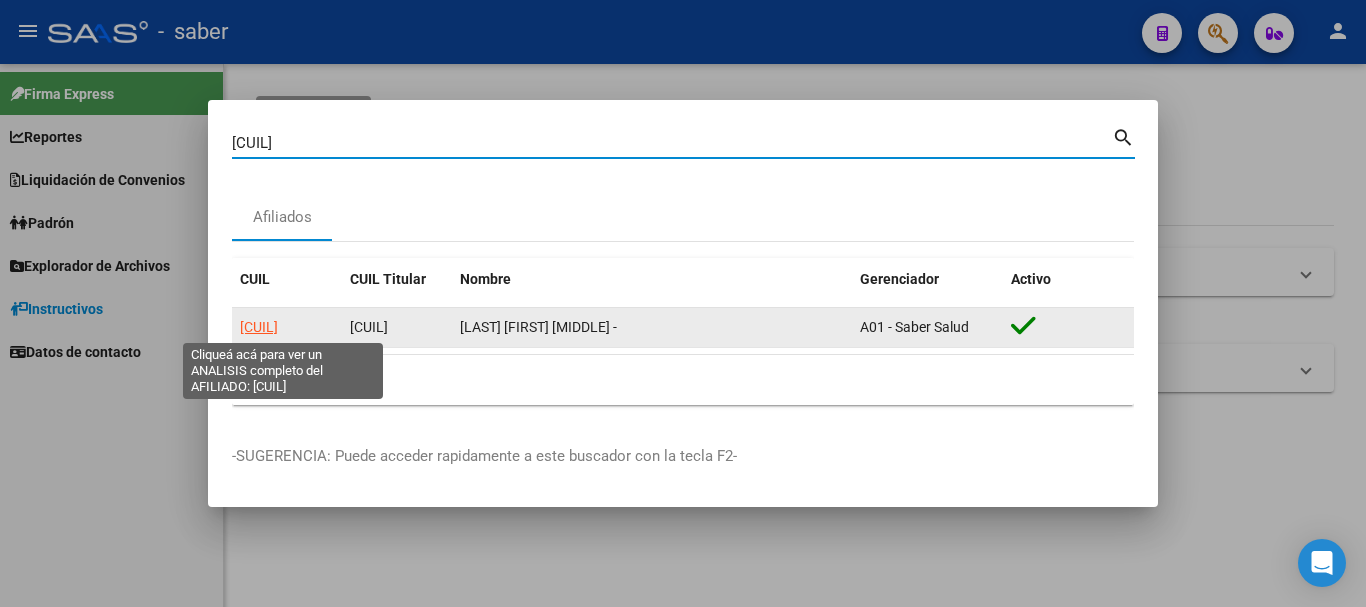 click on "[CUIL]" 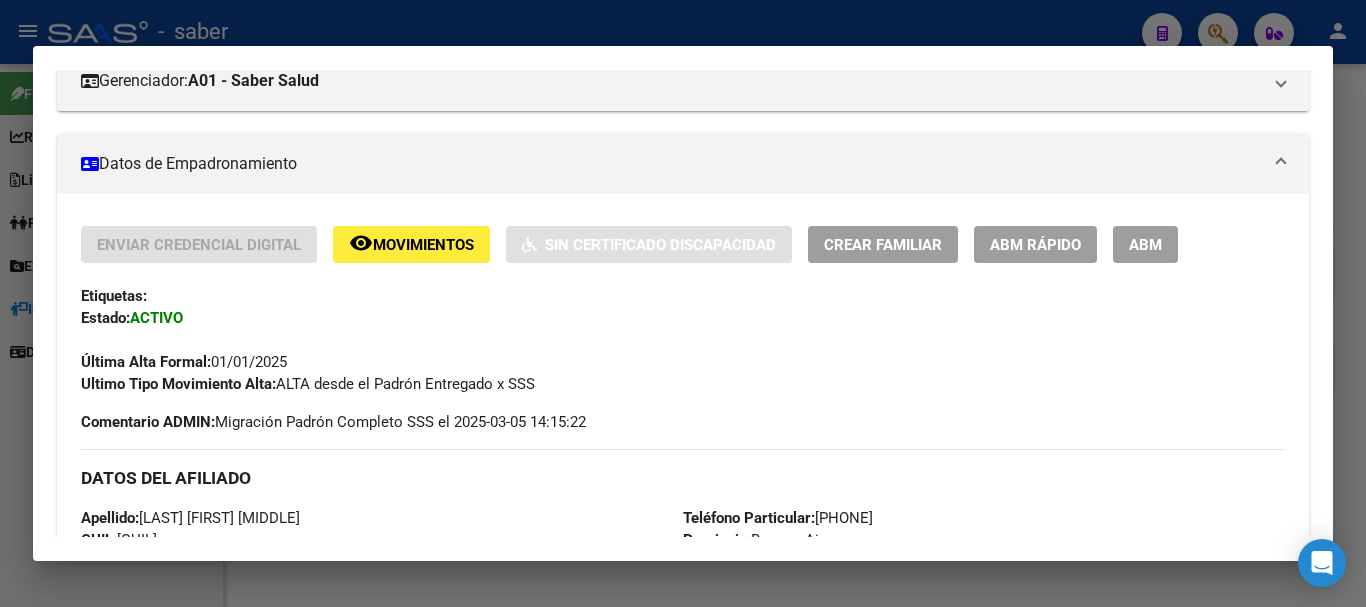 scroll, scrollTop: 300, scrollLeft: 0, axis: vertical 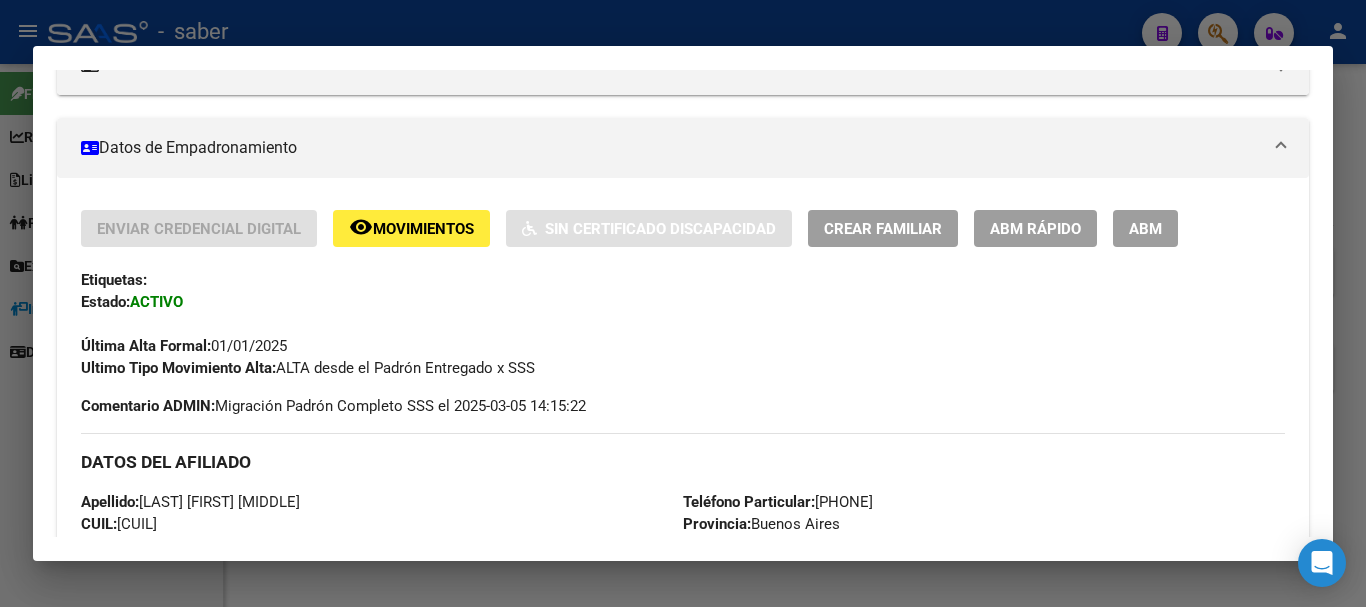 click on "Crear Familiar" at bounding box center [883, 229] 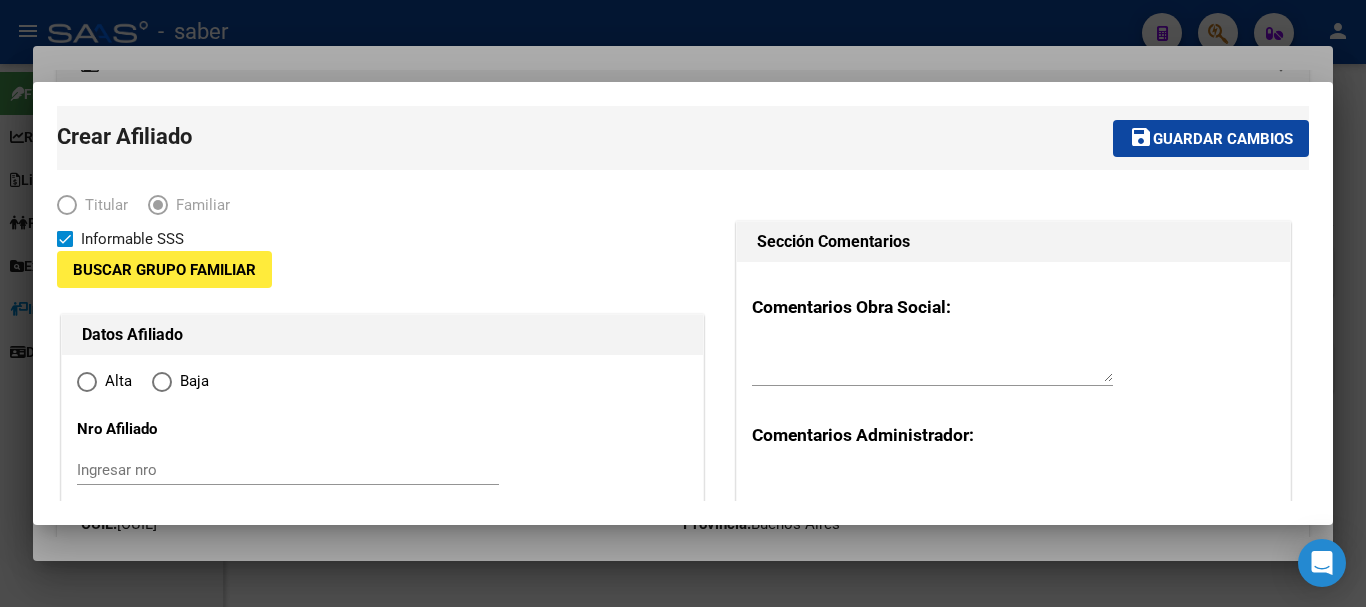 type on "[CUIL]" 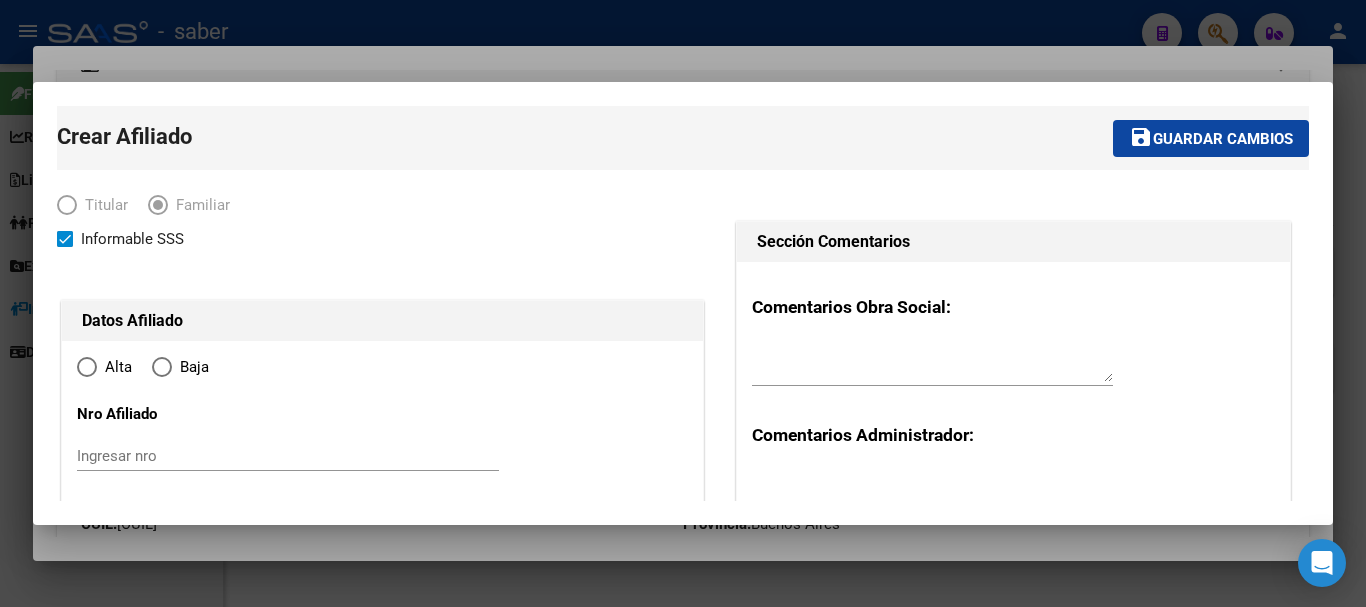 type on "SARANDI" 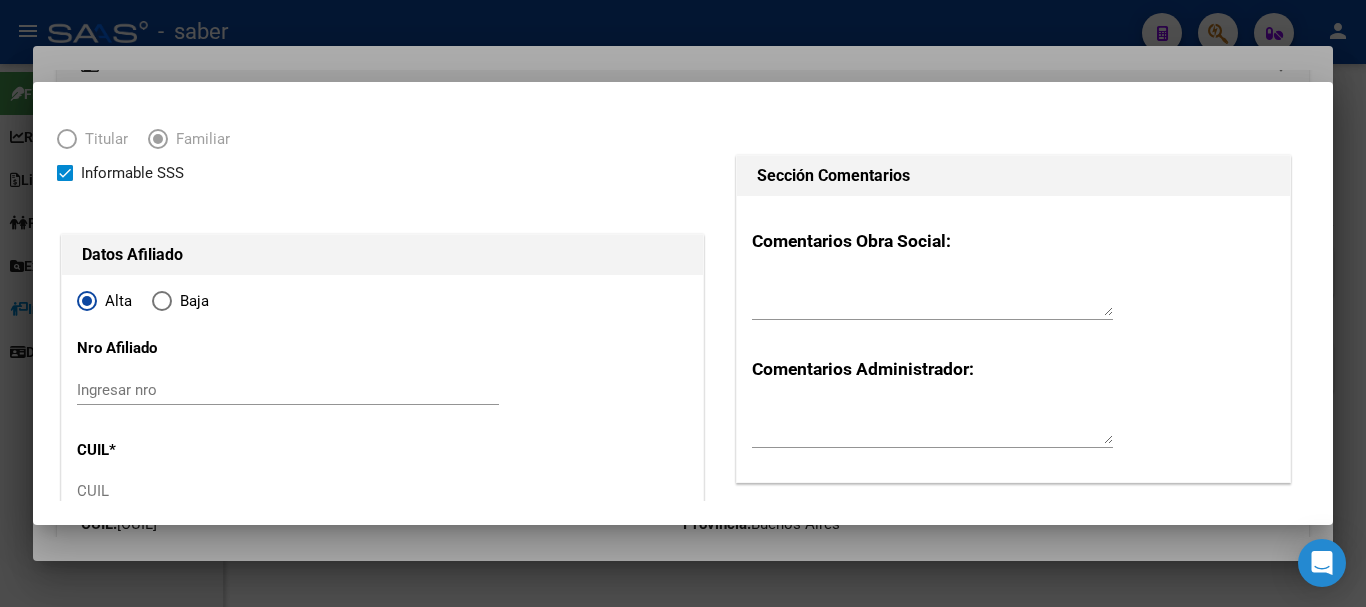 type on "[CUIL]" 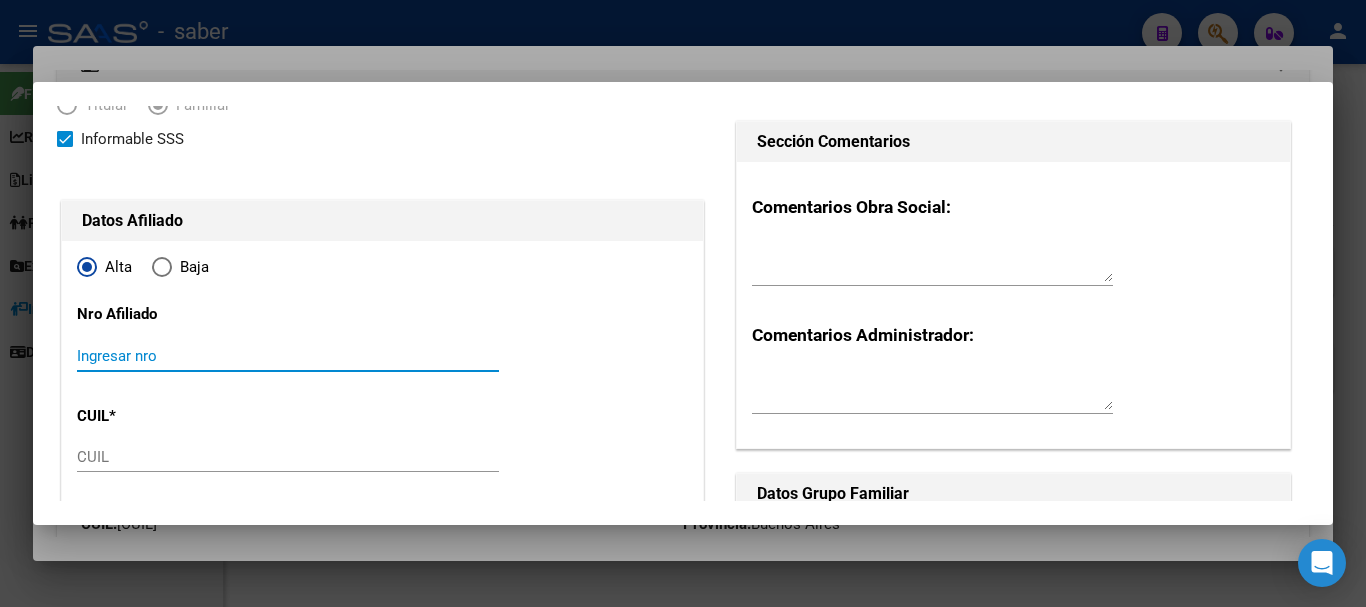 click on "Ingresar nro" at bounding box center [288, 356] 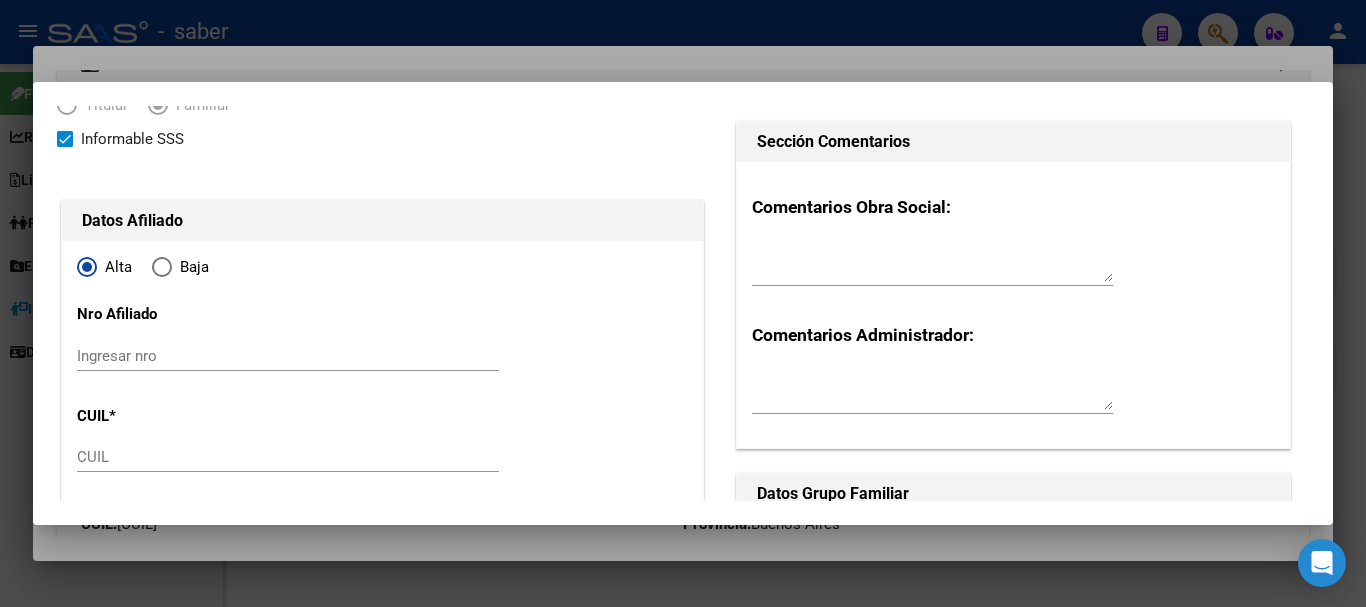 drag, startPoint x: 128, startPoint y: 437, endPoint x: 125, endPoint y: 450, distance: 13.341664 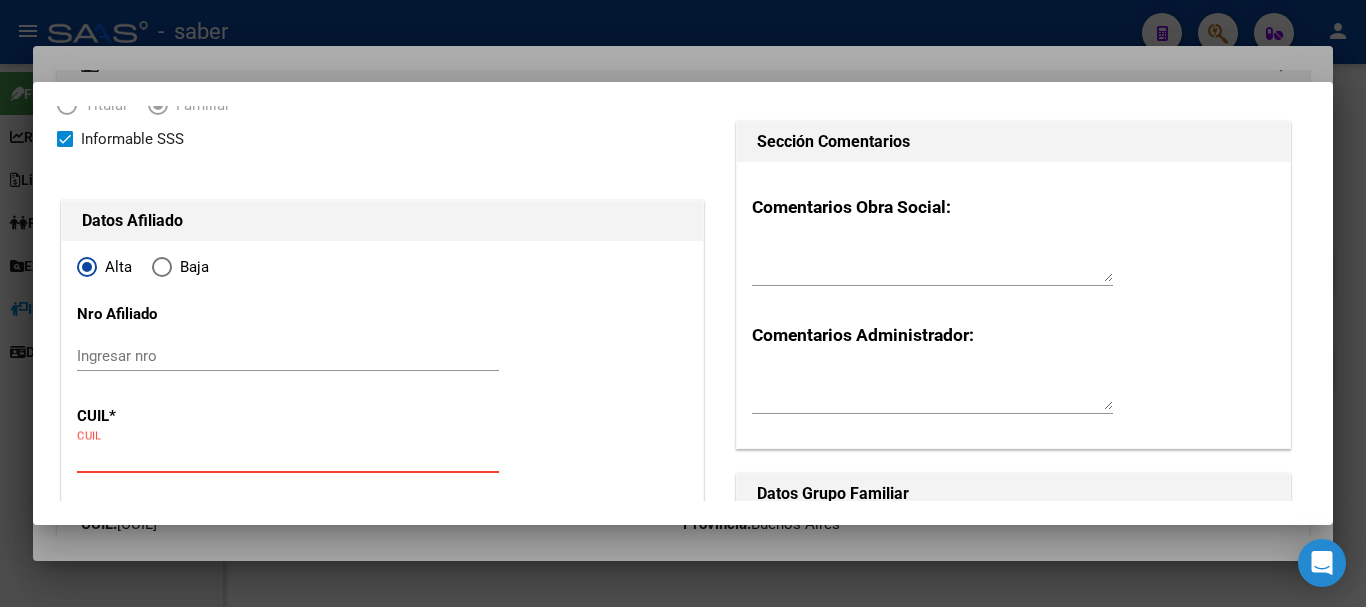 paste on "[CUIL]" 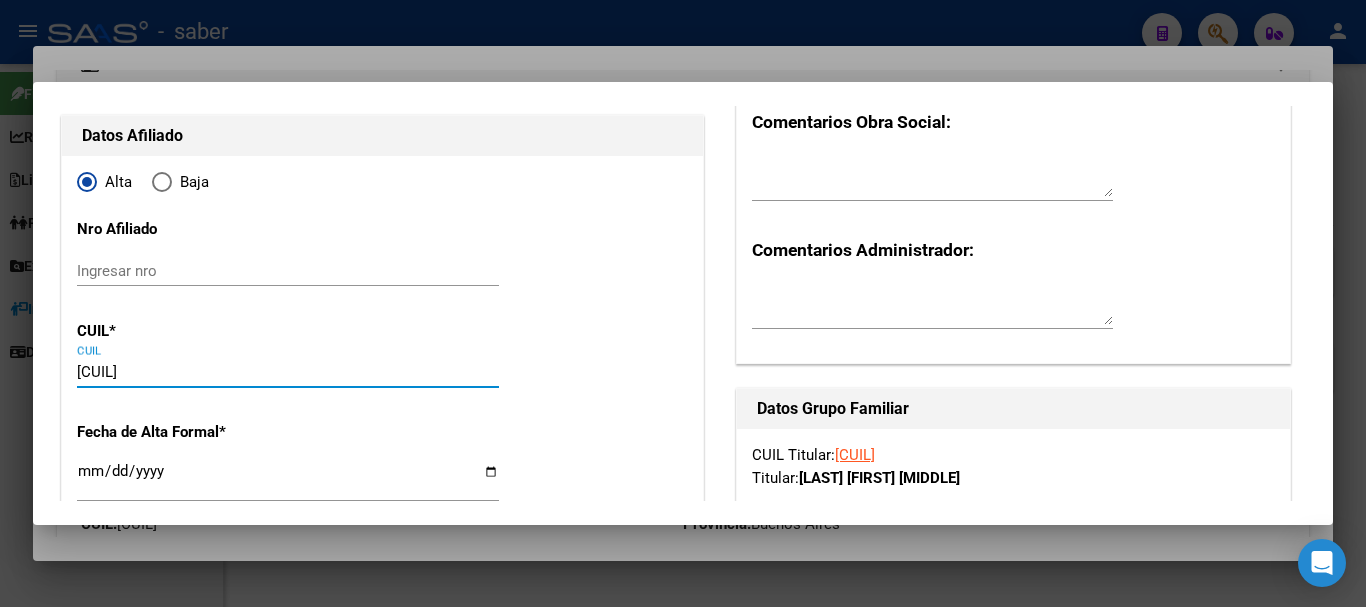 type on "[DOCUMENT_NUMBER]" 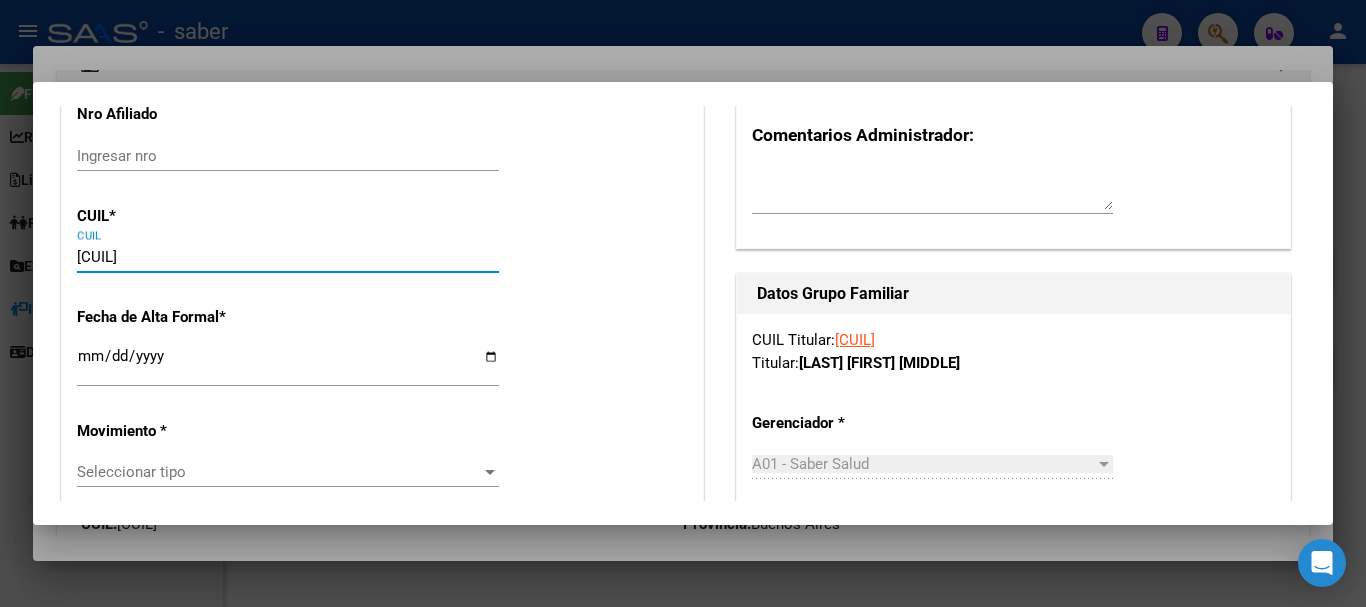 type on "[CUIL]" 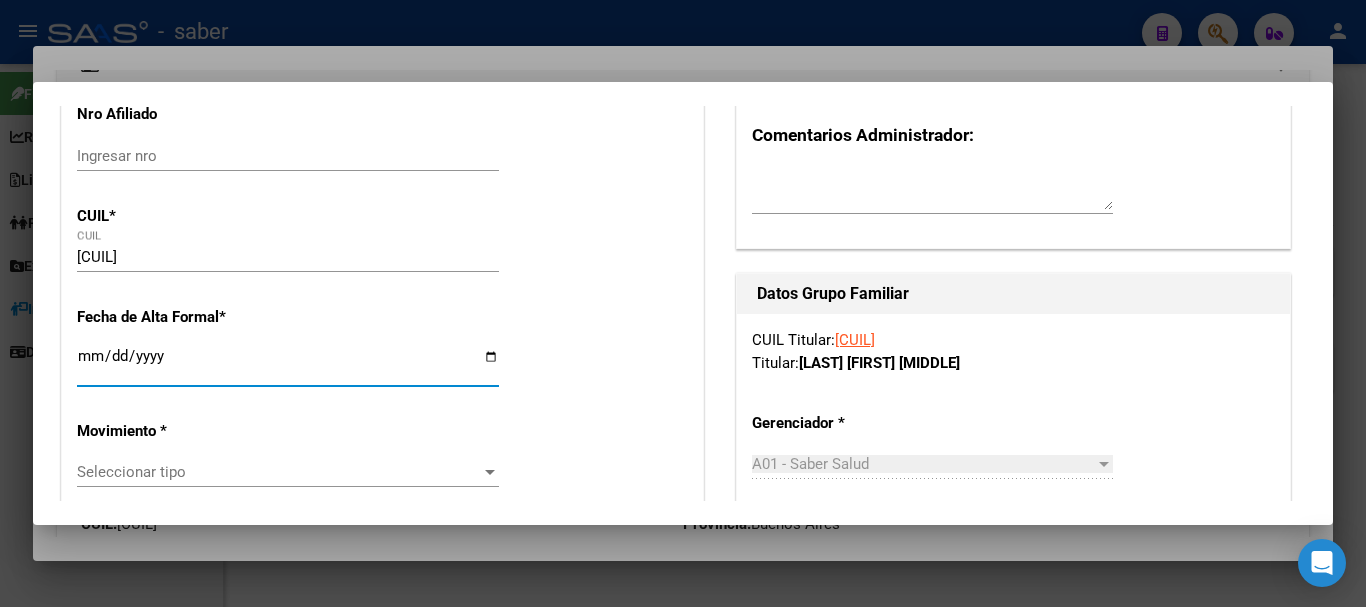 click on "Ingresar fecha" at bounding box center [288, 364] 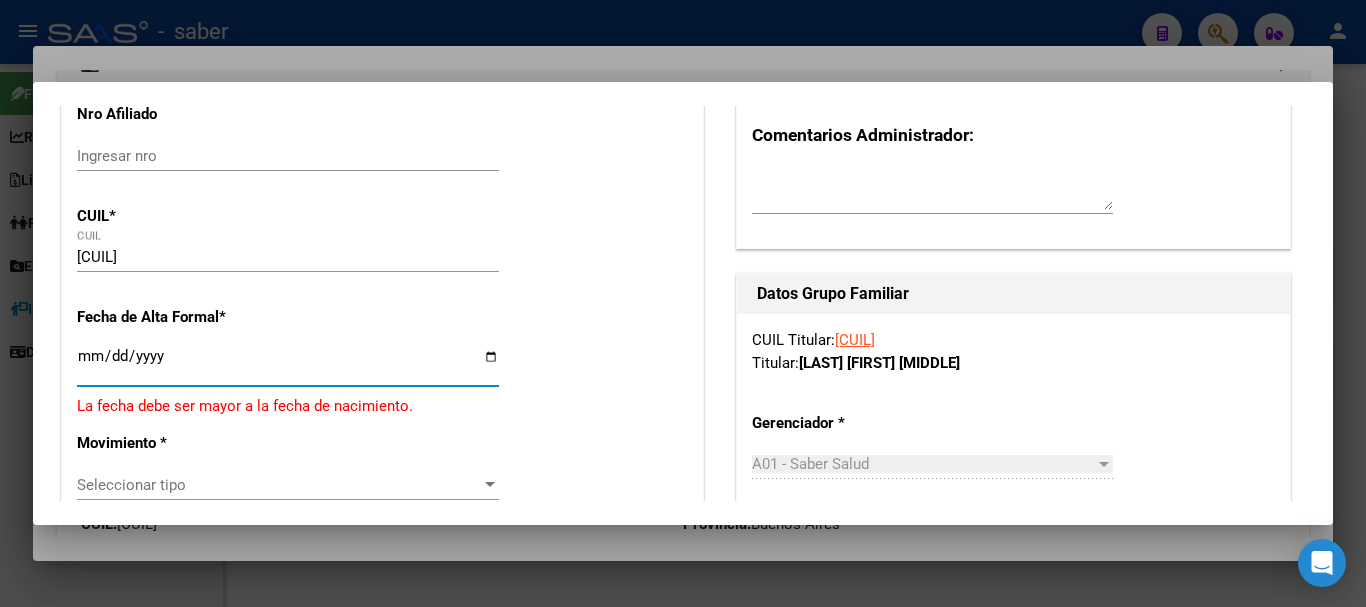 type on "[DATE]" 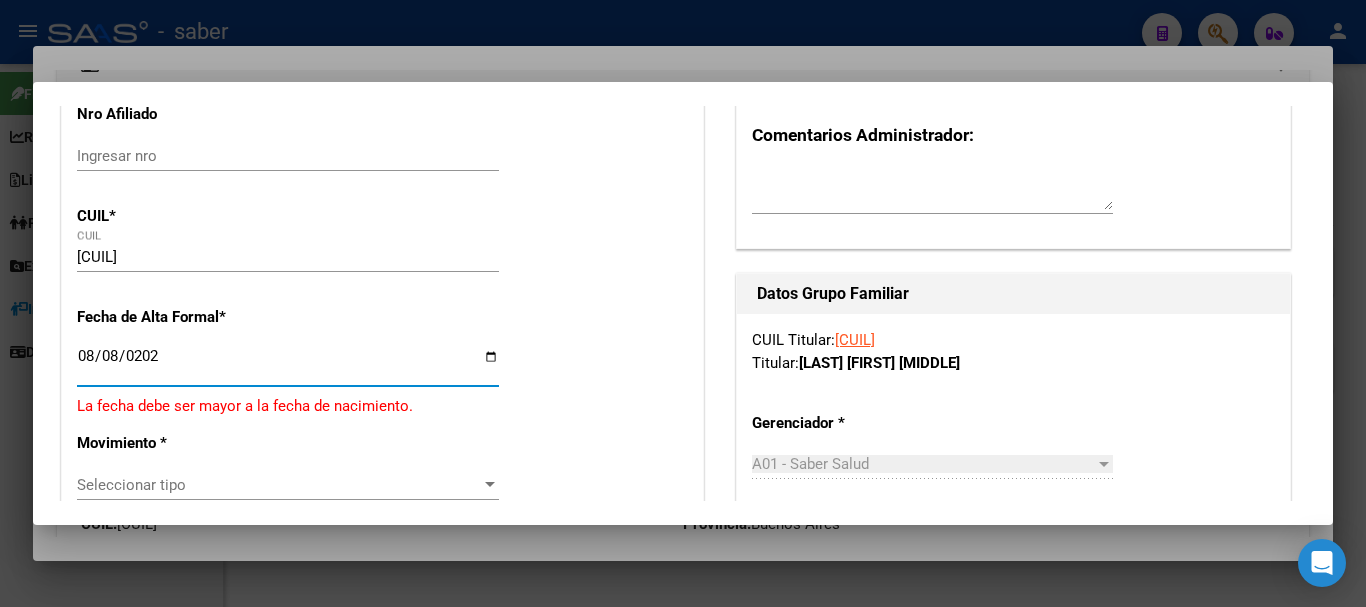type on "2025-08-08" 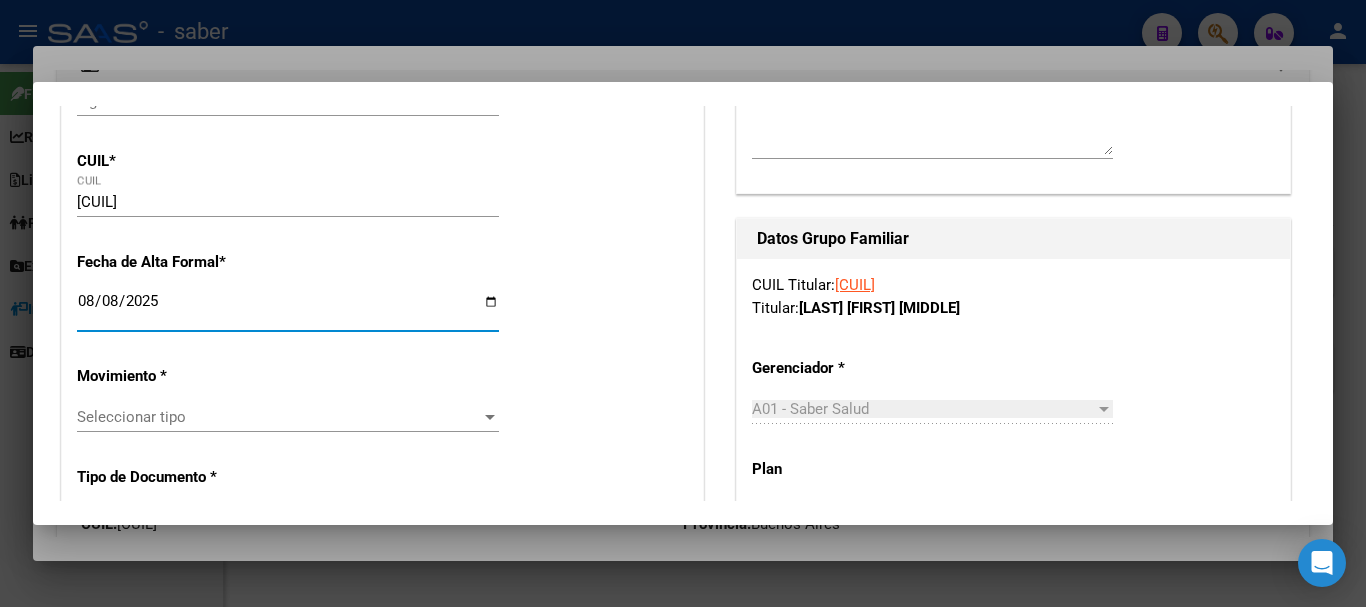 scroll, scrollTop: 400, scrollLeft: 0, axis: vertical 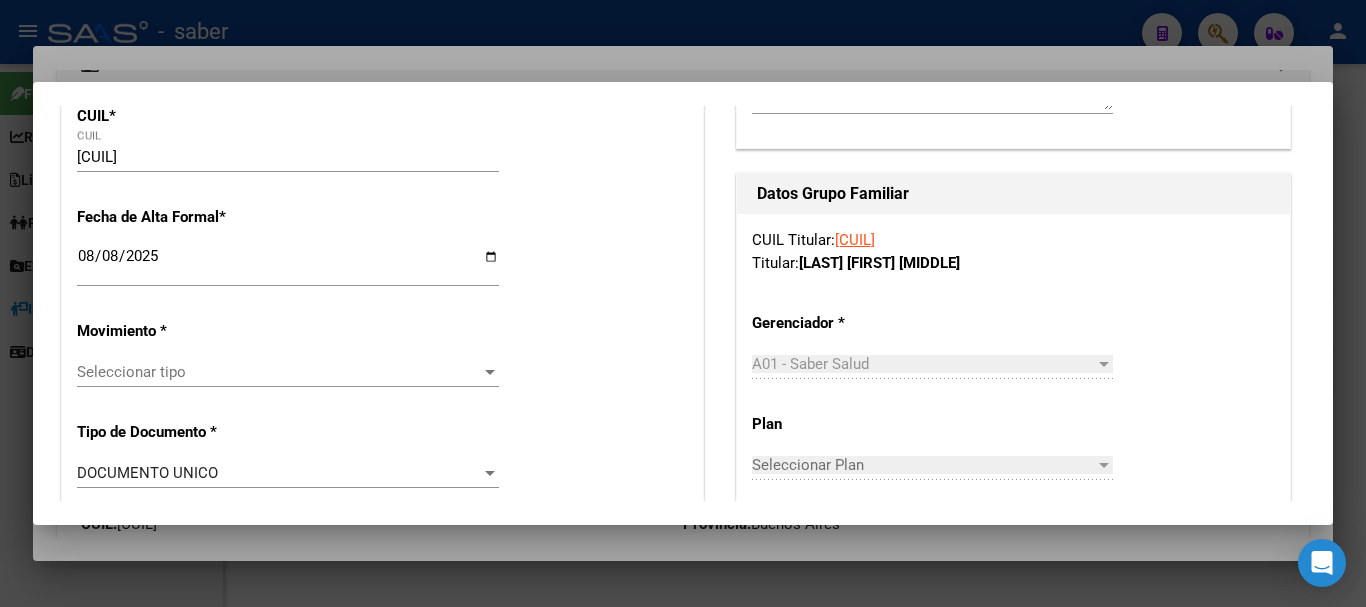 click on "Seleccionar tipo Seleccionar tipo" 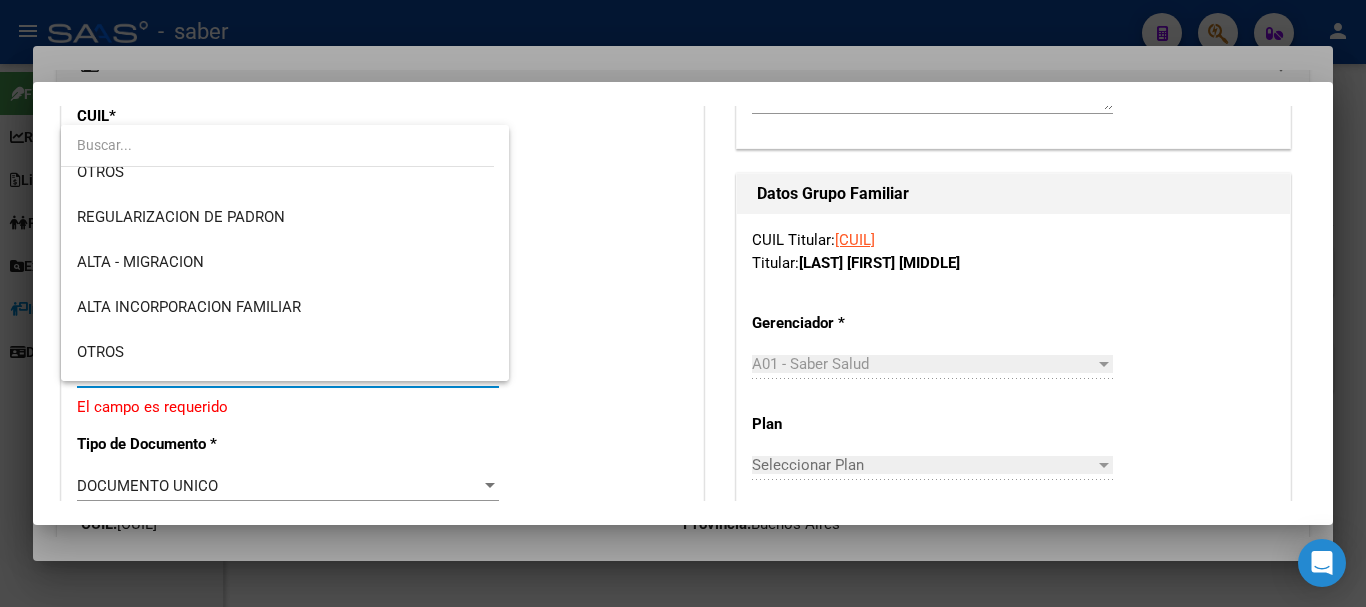 scroll, scrollTop: 240, scrollLeft: 0, axis: vertical 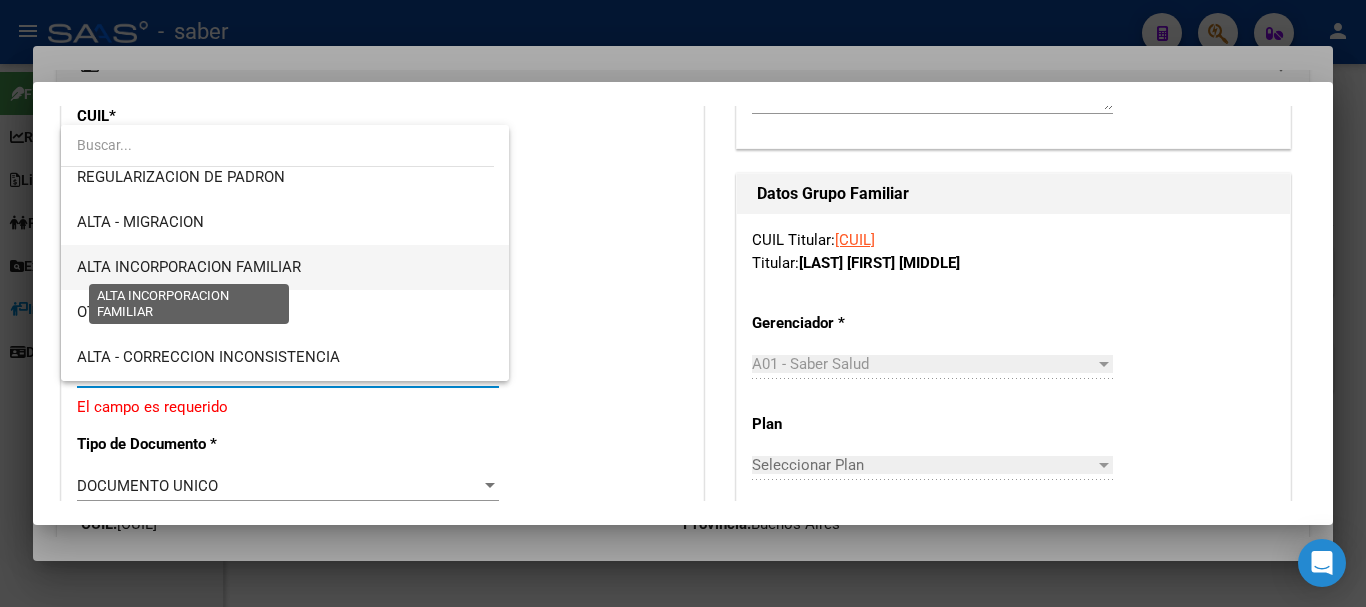 click on "ALTA INCORPORACION FAMILIAR" at bounding box center (189, 267) 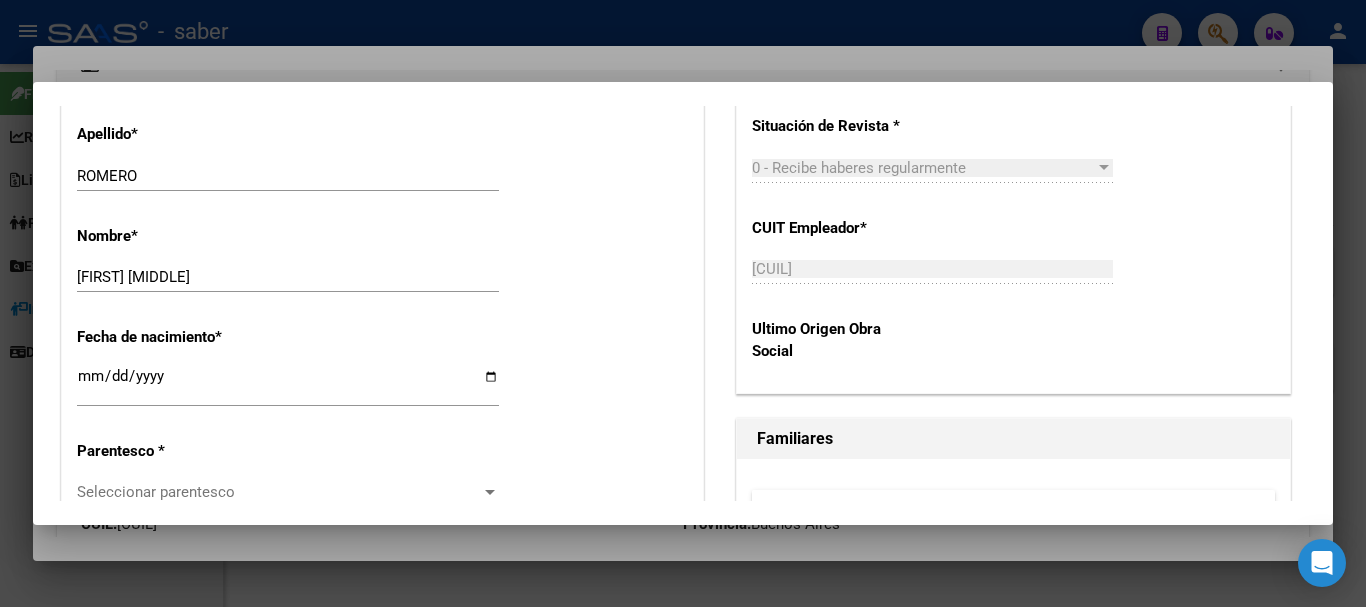scroll, scrollTop: 1000, scrollLeft: 0, axis: vertical 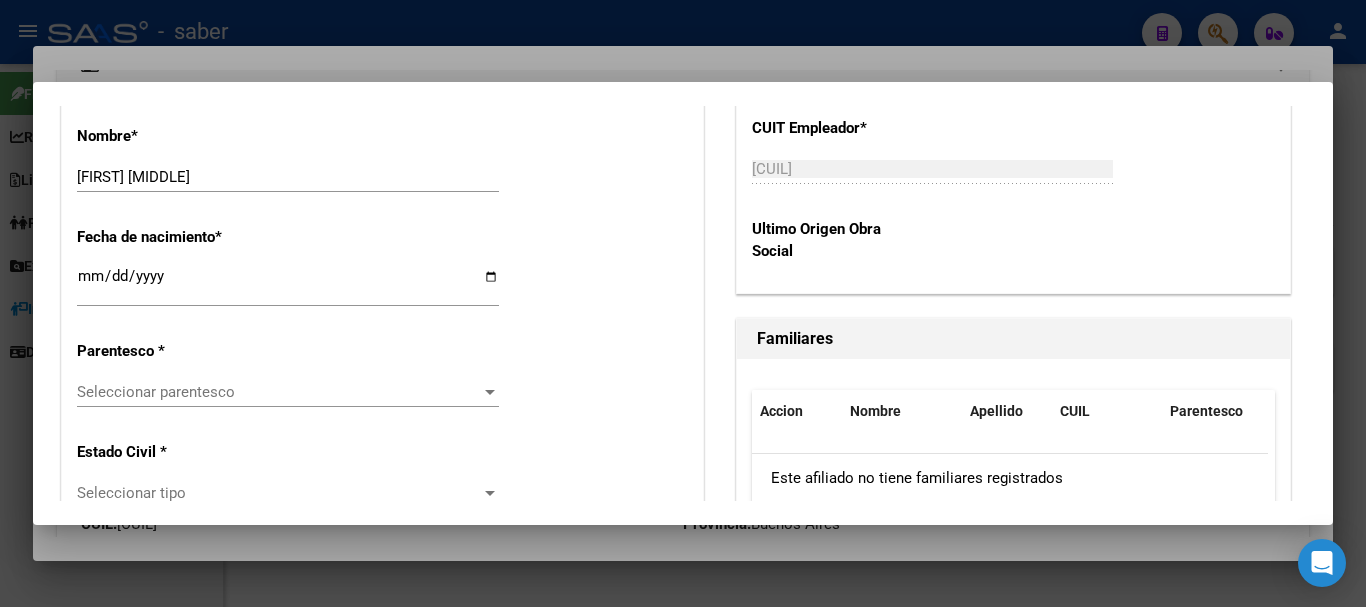 click on "Seleccionar parentesco" at bounding box center (279, 392) 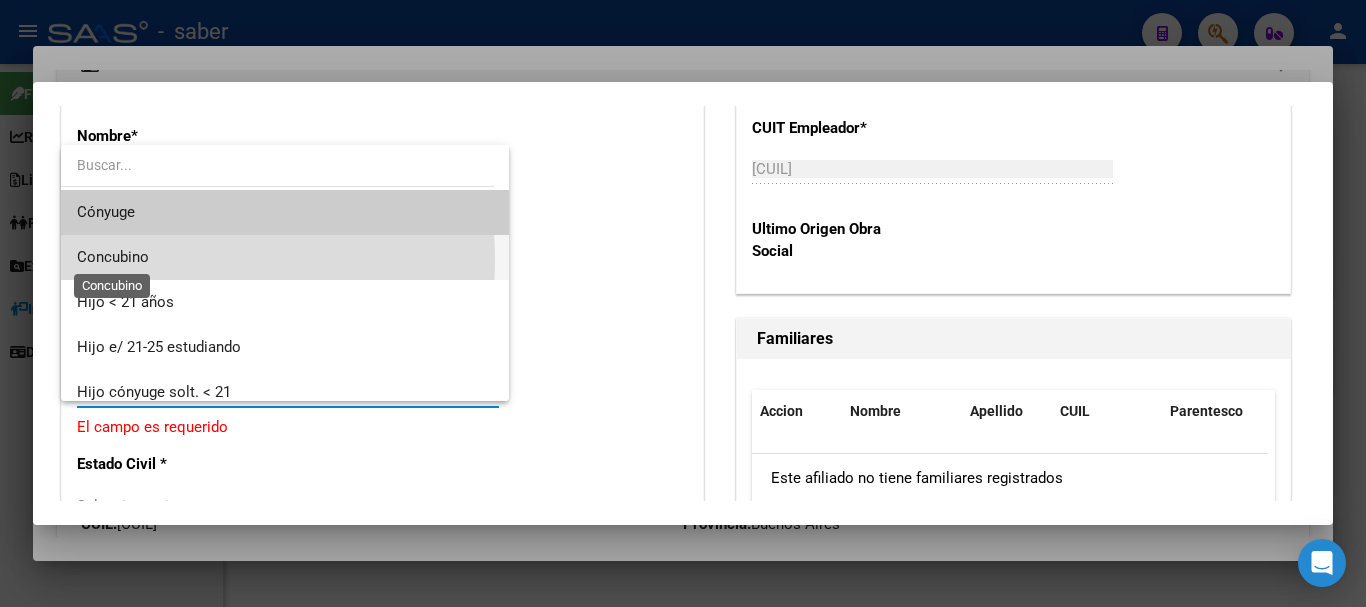 click on "Concubino" at bounding box center (113, 257) 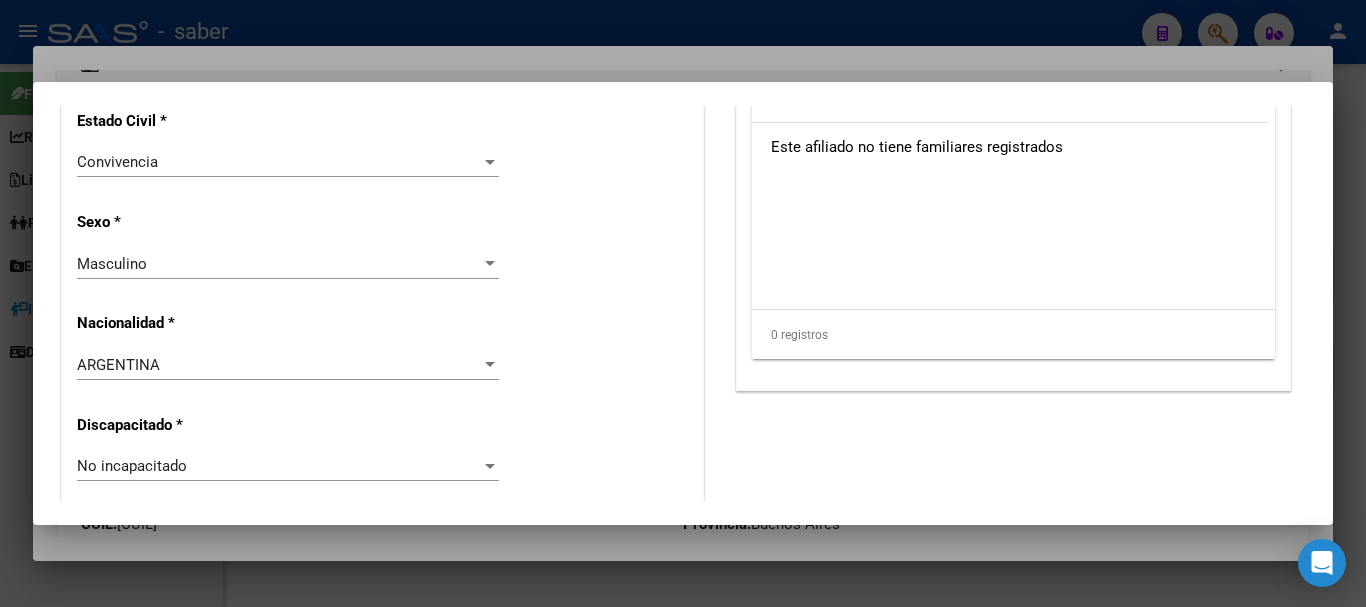 scroll, scrollTop: 1200, scrollLeft: 0, axis: vertical 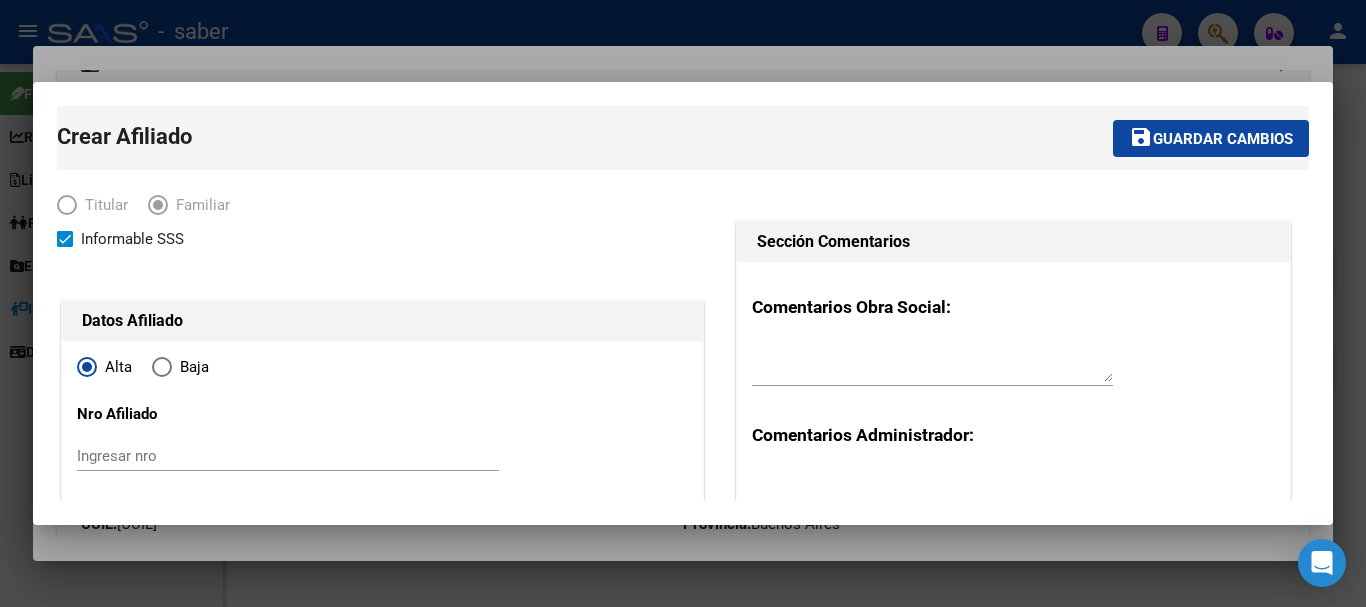 click on "Guardar cambios" at bounding box center (1223, 139) 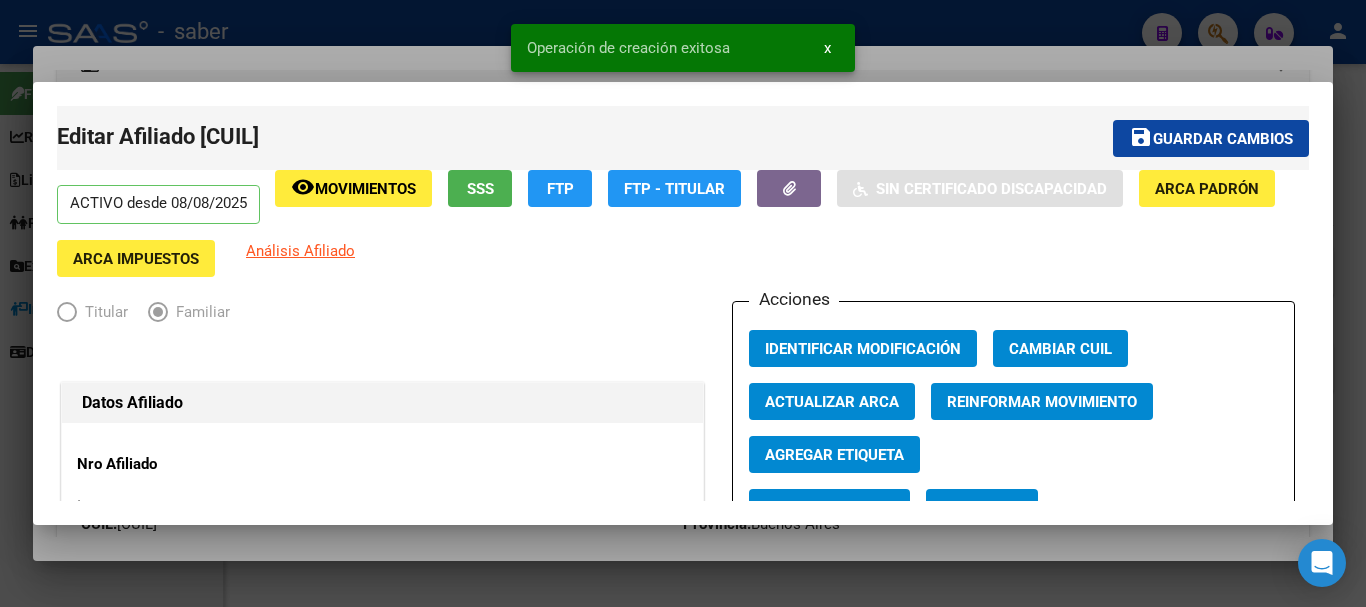 click at bounding box center (683, 303) 